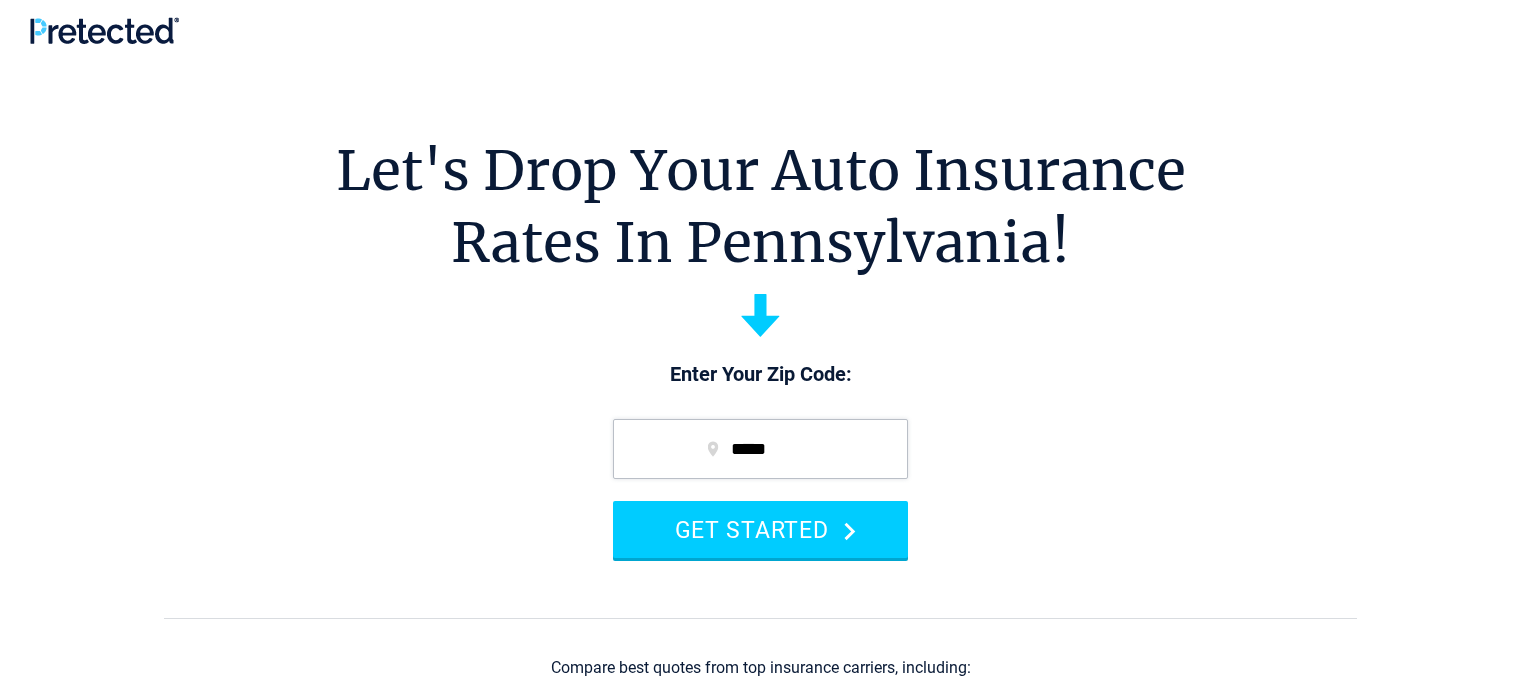 scroll, scrollTop: 0, scrollLeft: 0, axis: both 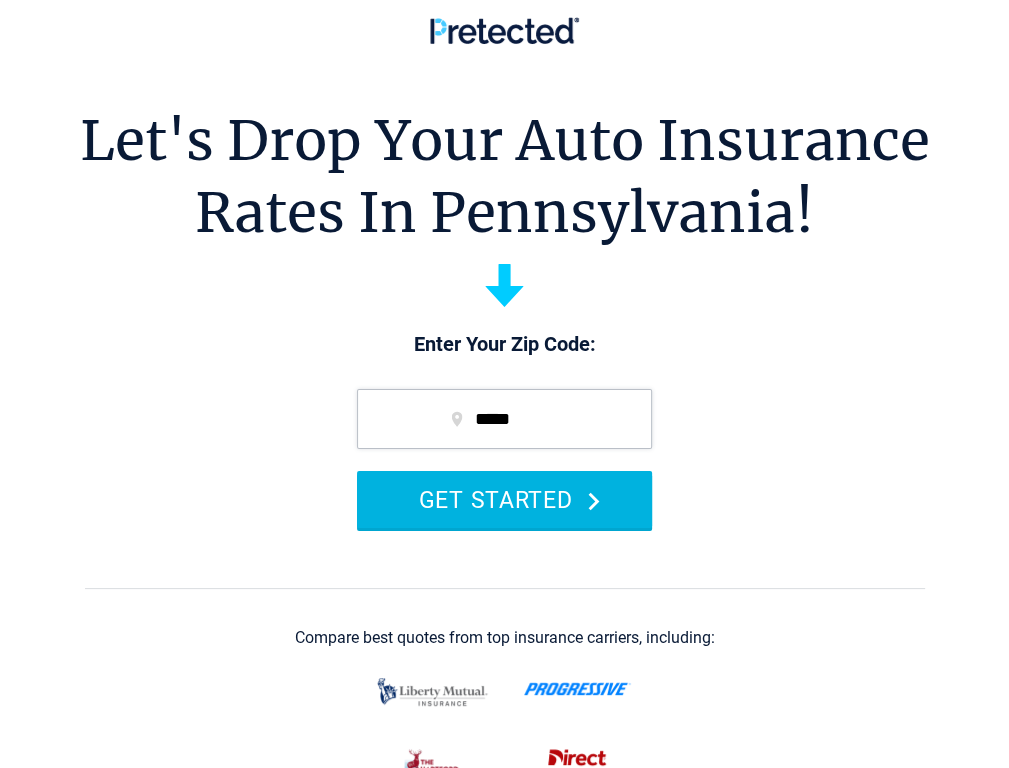 drag, startPoint x: 494, startPoint y: 535, endPoint x: 96, endPoint y: 15, distance: 654.8313 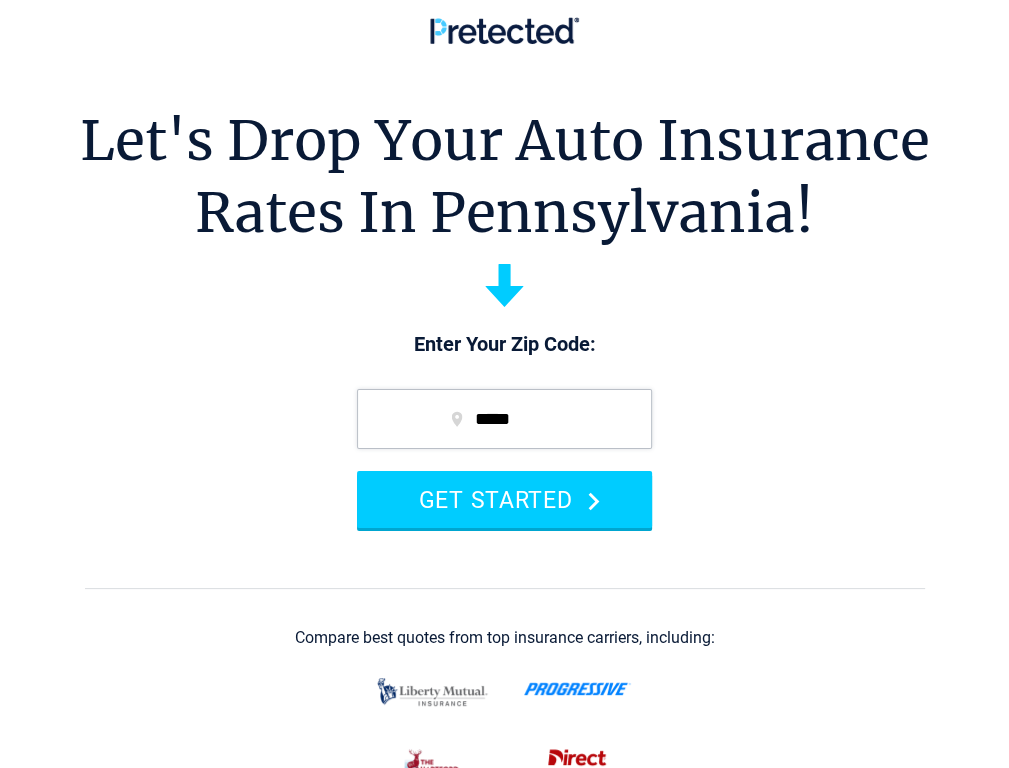 click on "GET STARTED" at bounding box center (504, 499) 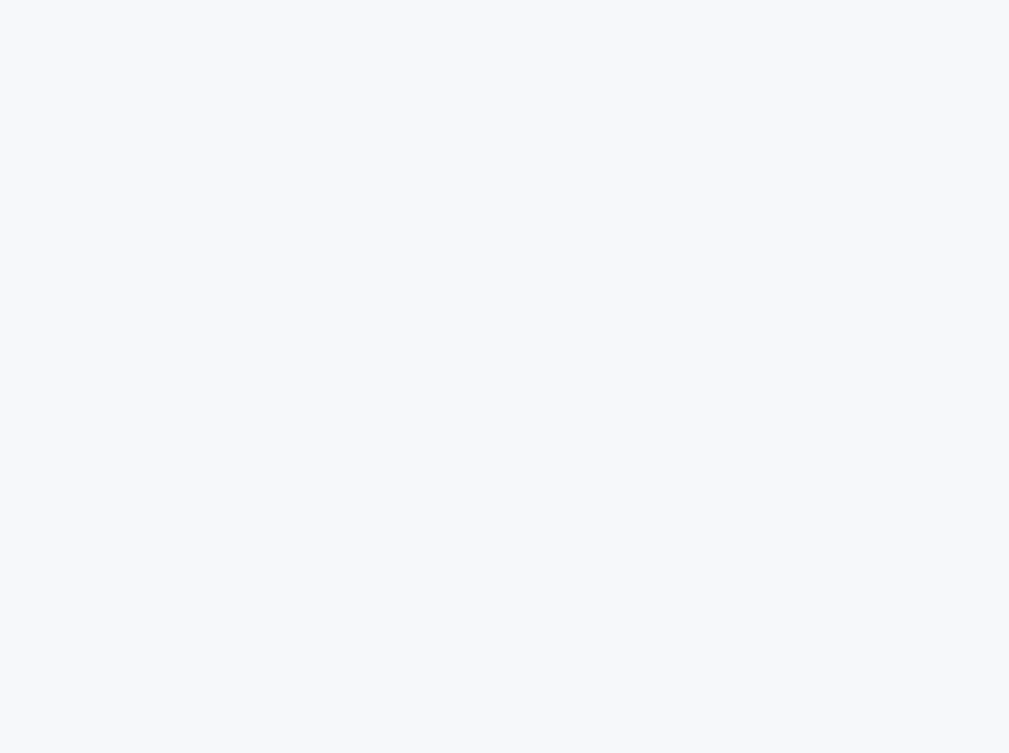 scroll, scrollTop: 0, scrollLeft: 0, axis: both 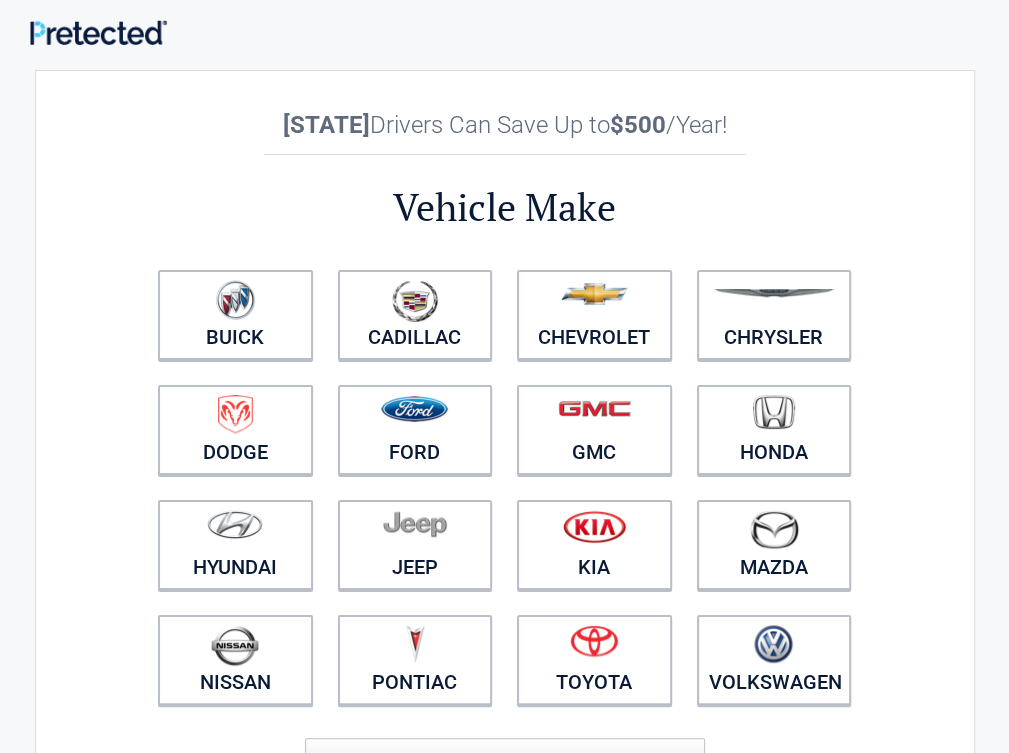 click on "Dodge" at bounding box center (236, 430) 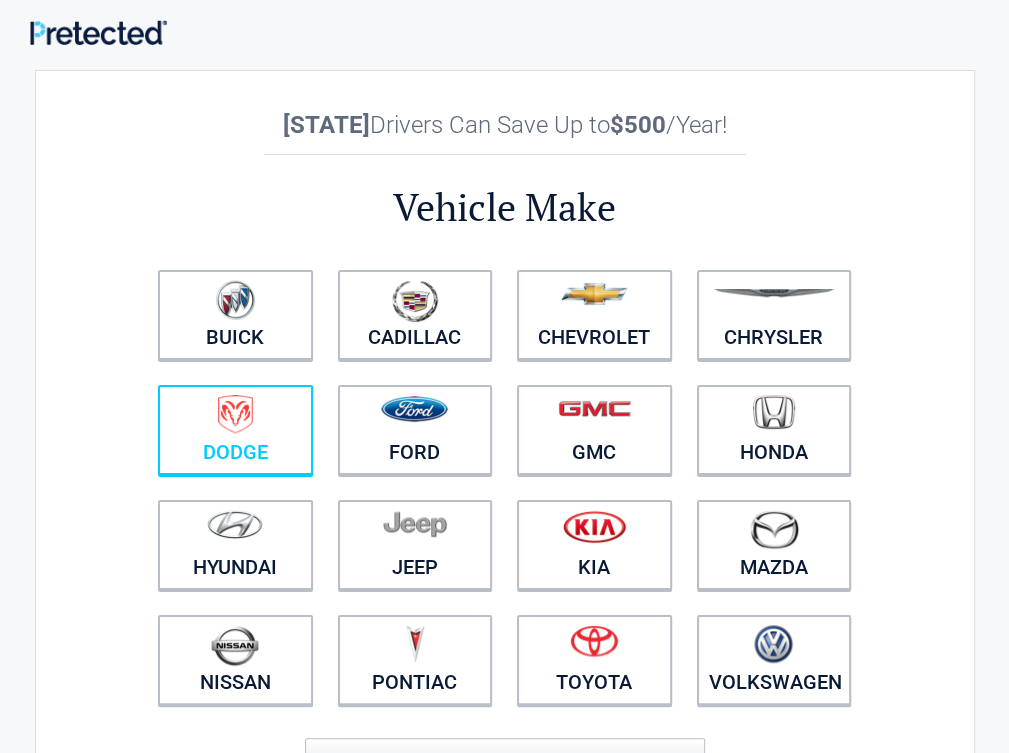 click on "Dodge" at bounding box center [235, 430] 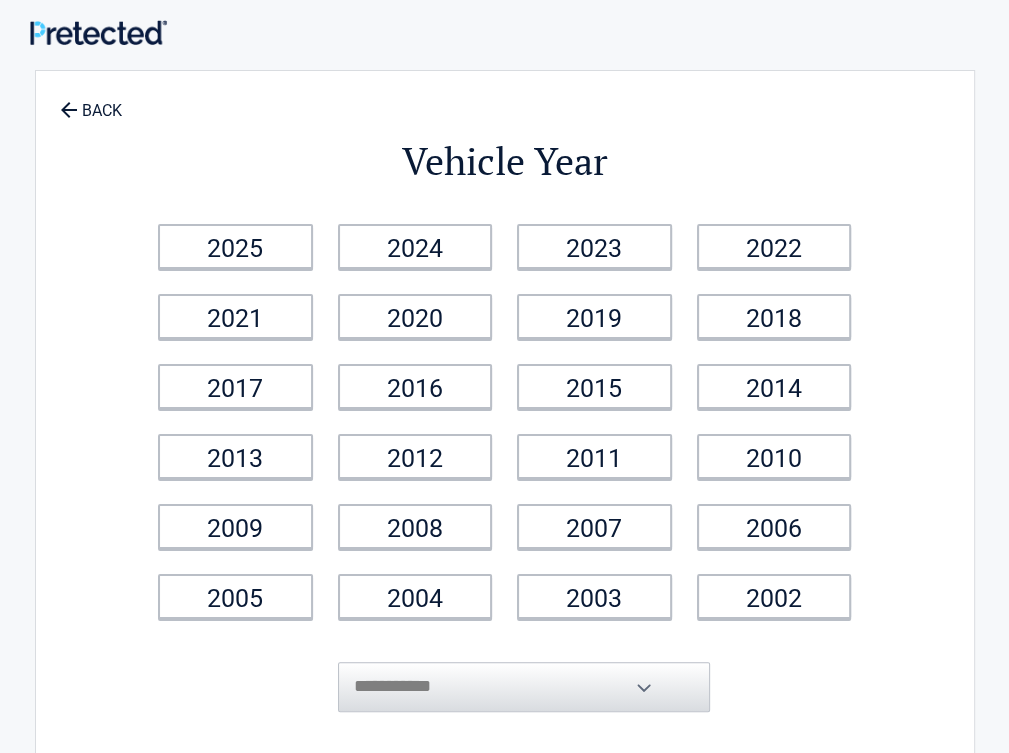 click on "2013" at bounding box center (236, 457) 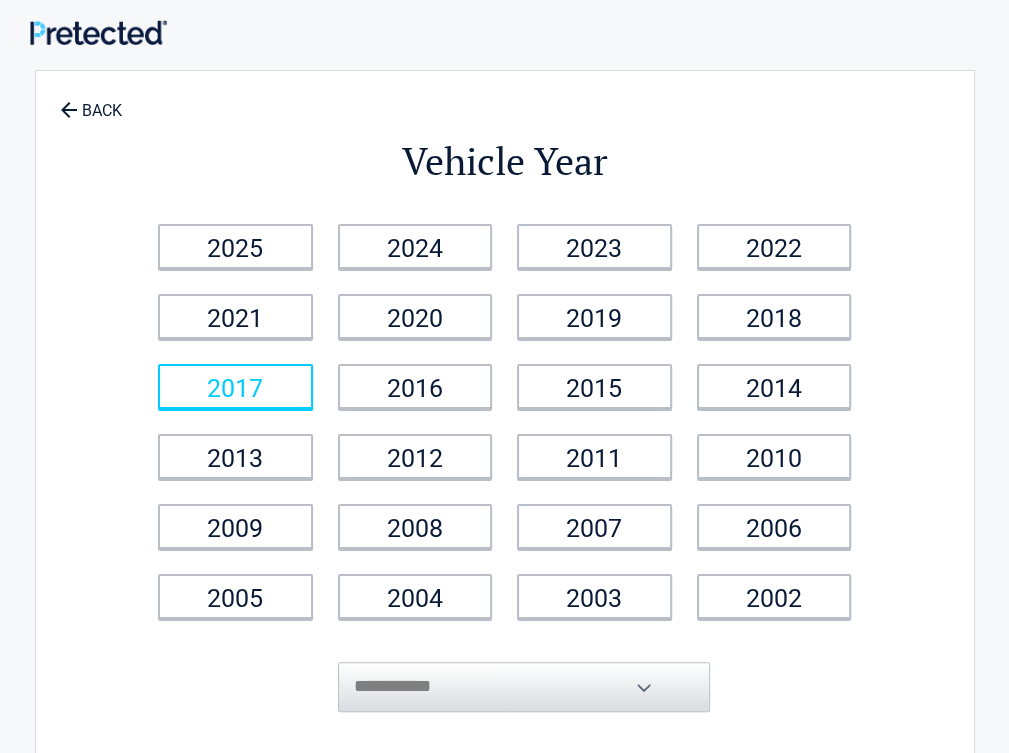 drag, startPoint x: 307, startPoint y: 422, endPoint x: 305, endPoint y: 399, distance: 23.086792 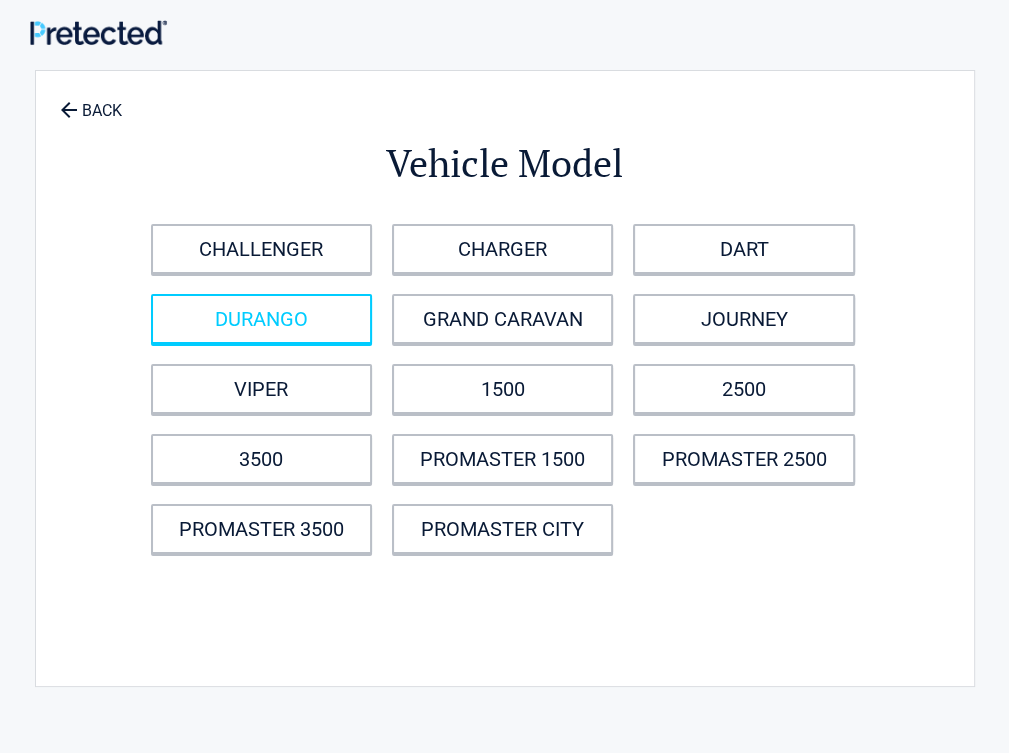 click on "DURANGO" at bounding box center [261, 319] 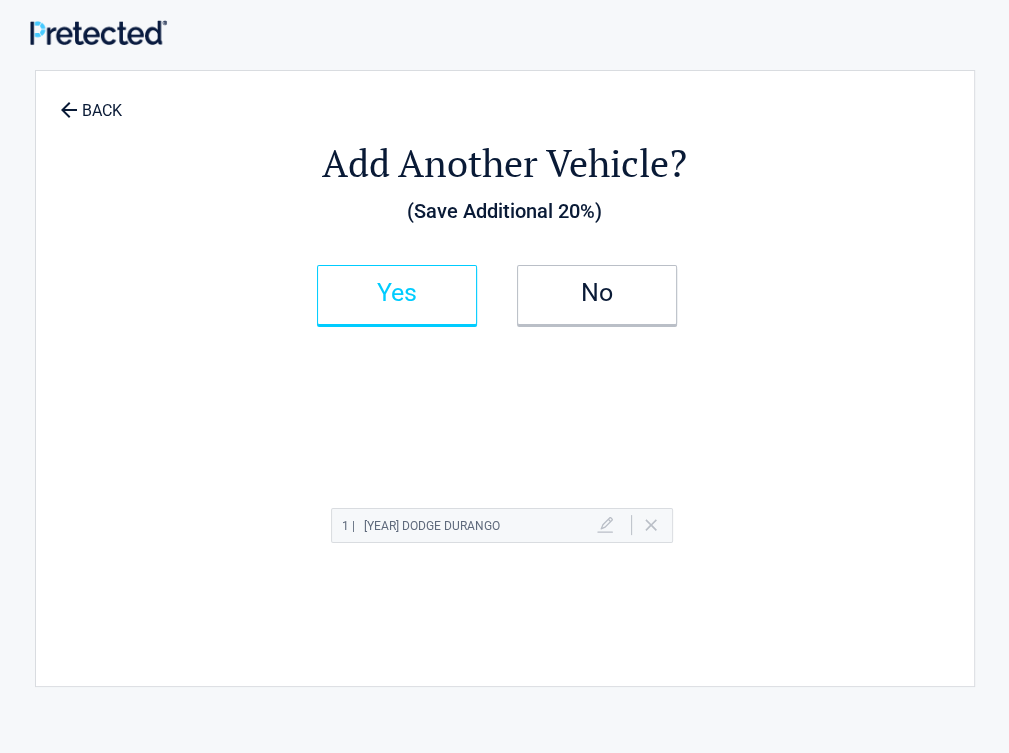 click on "Yes" at bounding box center [397, 293] 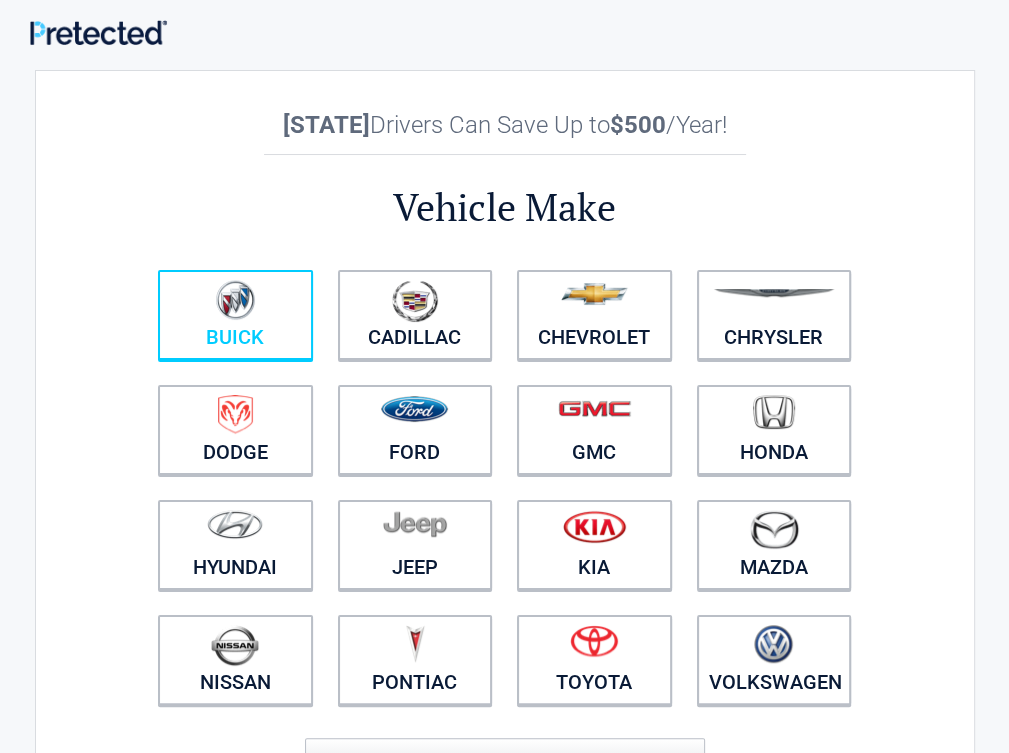 click on "Buick" at bounding box center (235, 315) 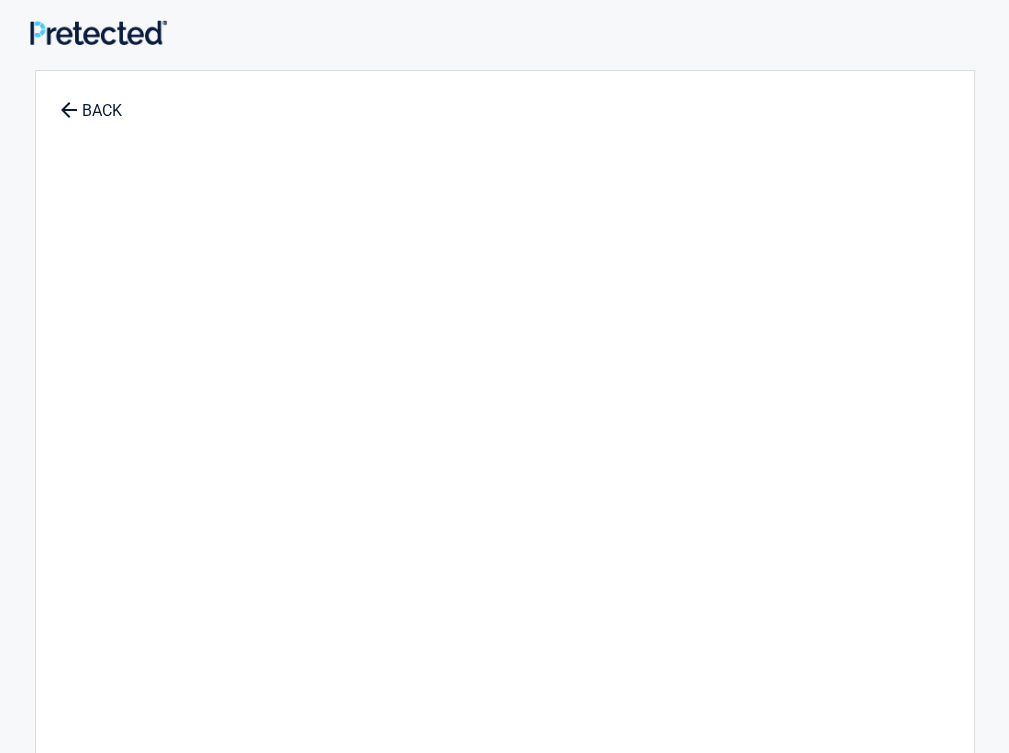 click on "**********" at bounding box center (505, 429) 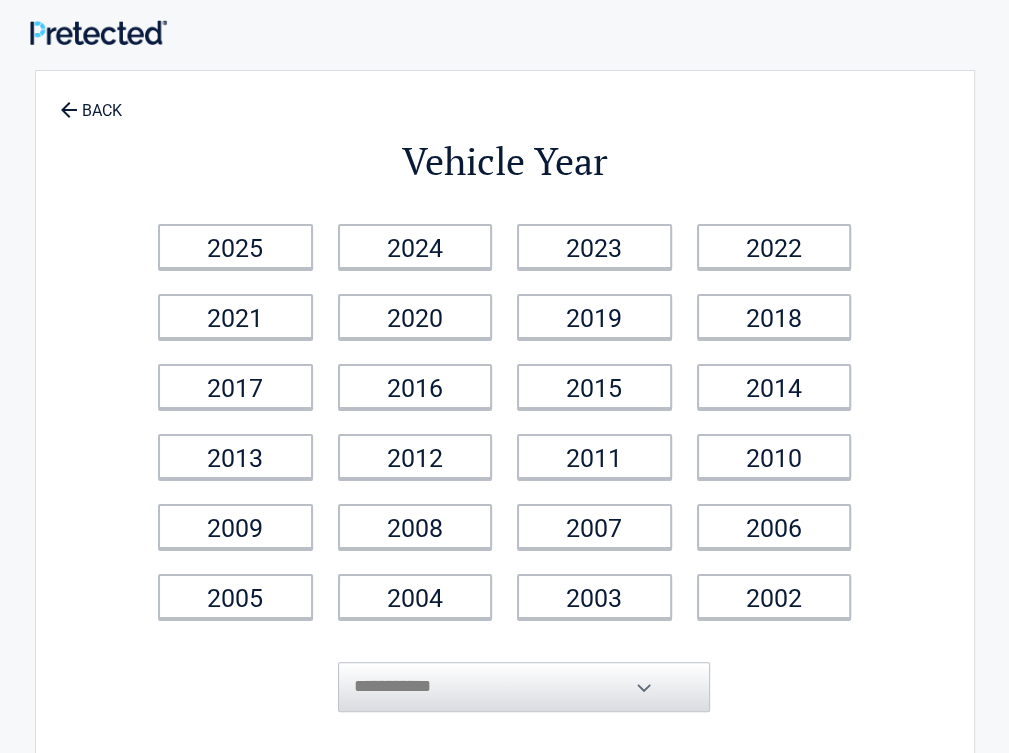 click on "2021" at bounding box center (236, 317) 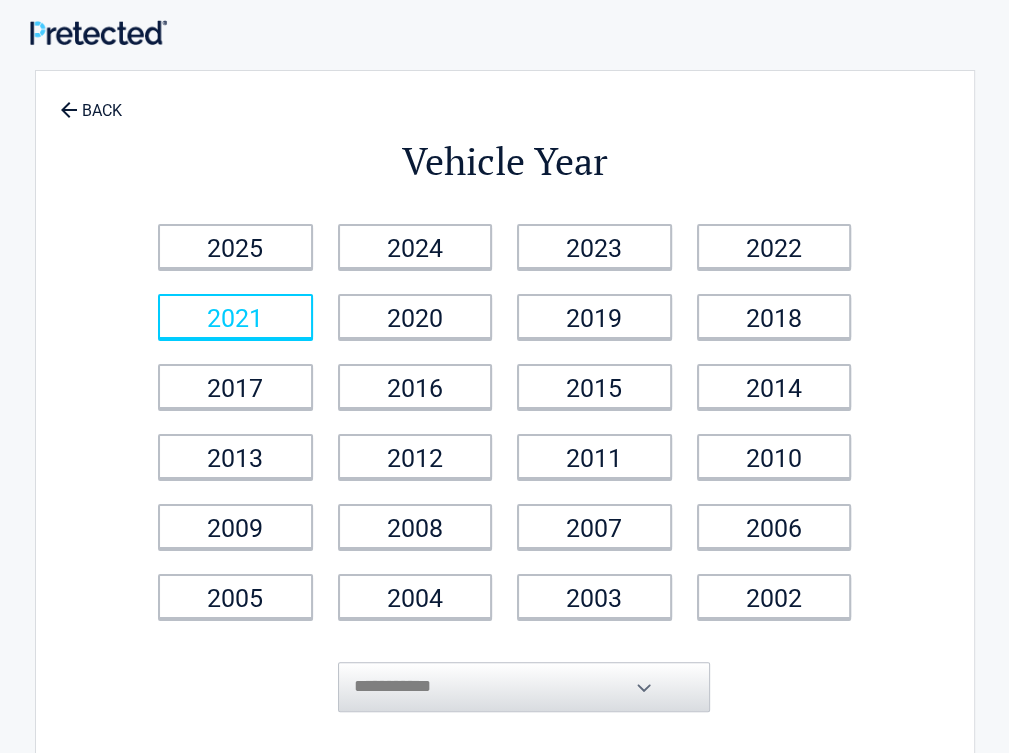 click on "2021" at bounding box center (235, 316) 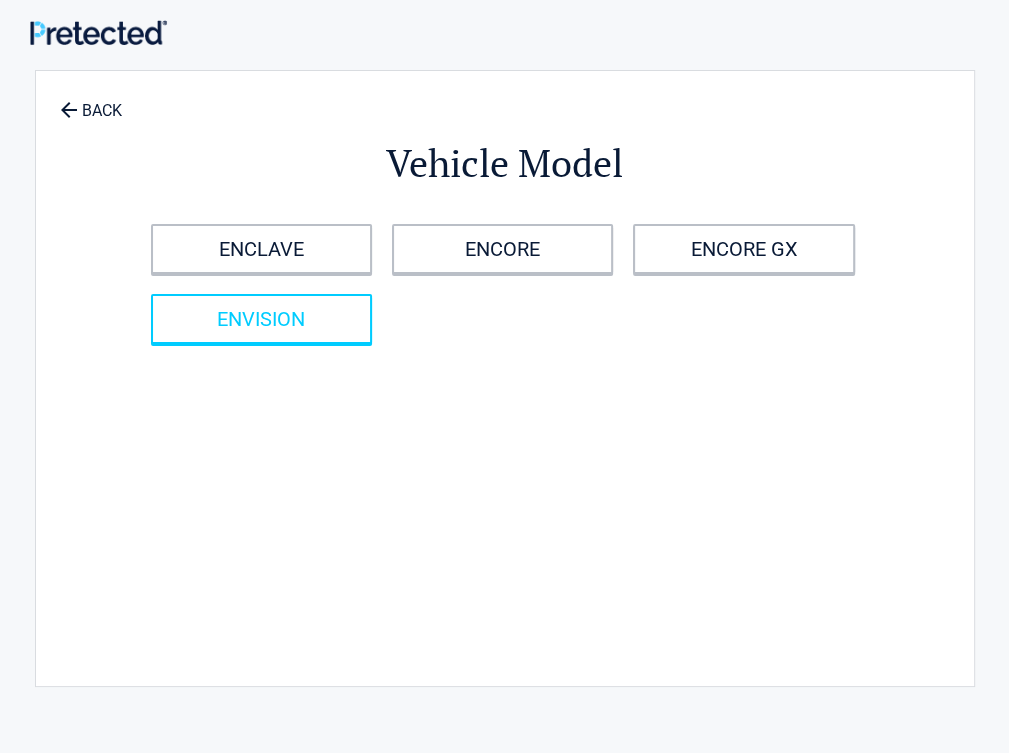click on "ENVISION" at bounding box center (261, 319) 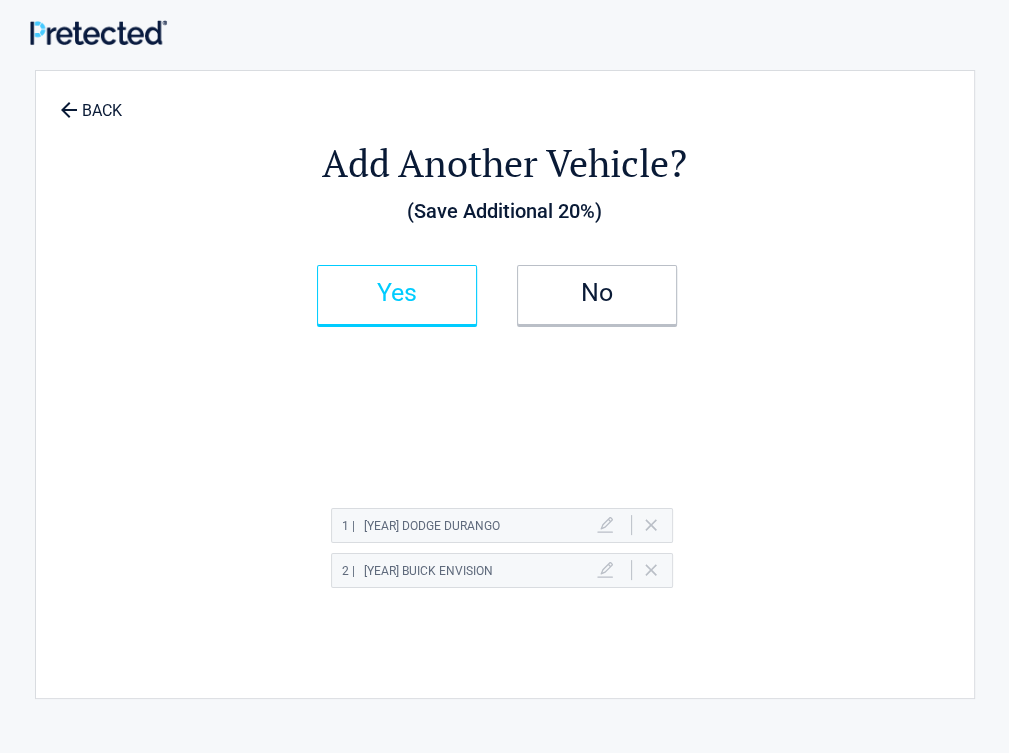 click on "Yes" at bounding box center [397, 293] 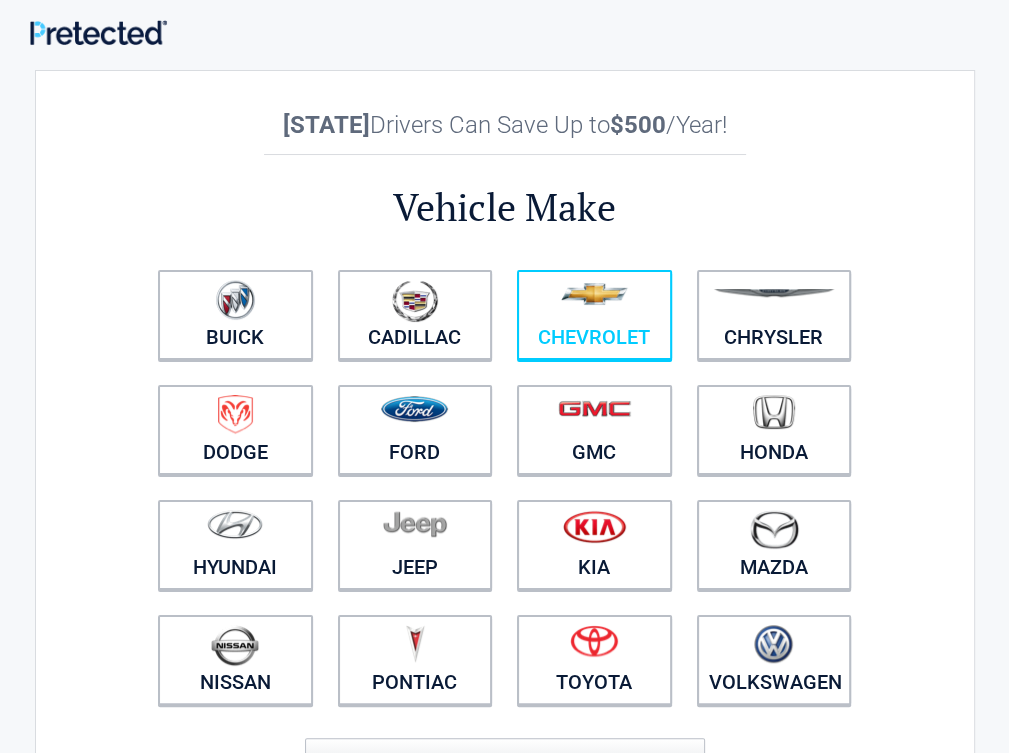 click at bounding box center (594, 302) 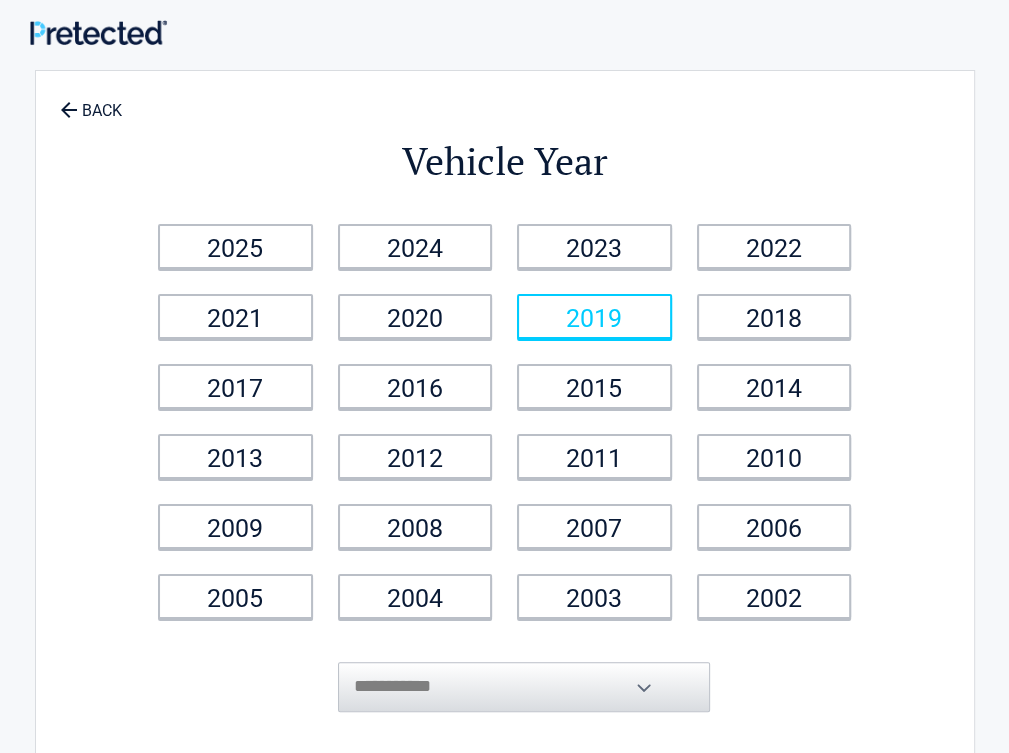 click on "2019" at bounding box center [594, 316] 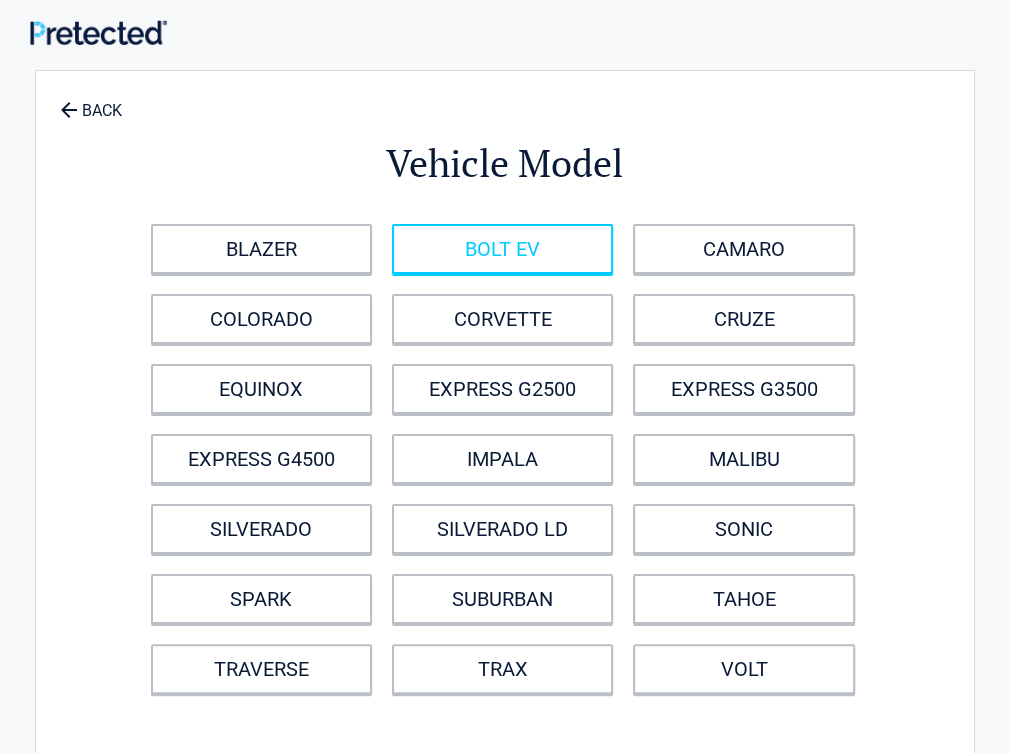 click on "BOLT EV" at bounding box center [502, 249] 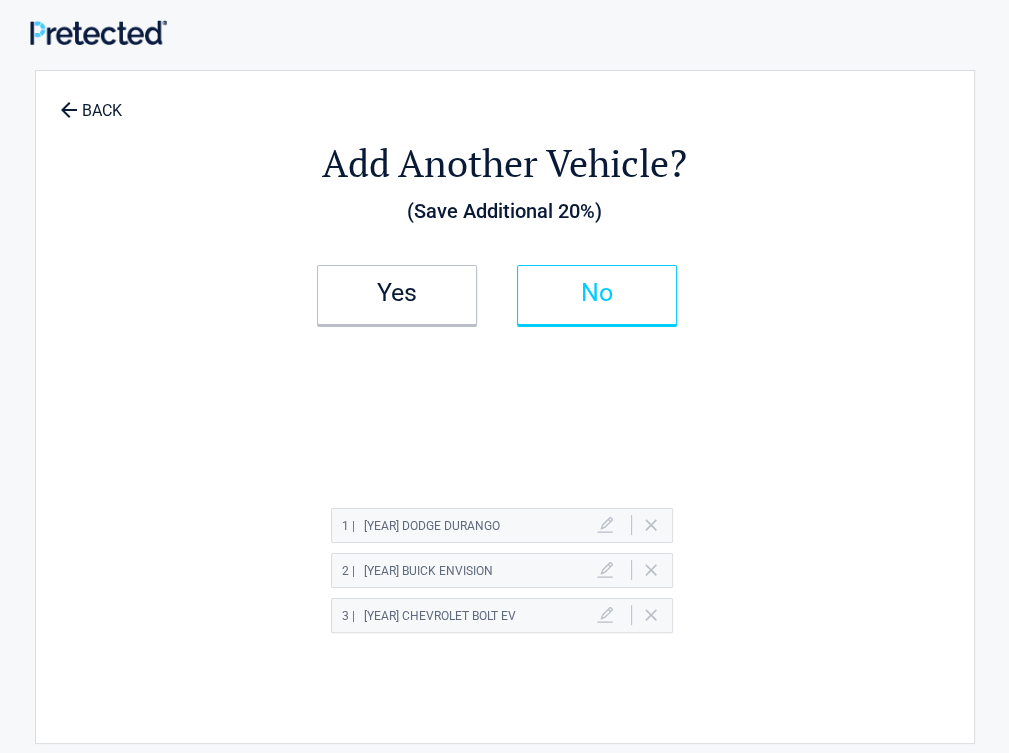 click on "No" at bounding box center (597, 293) 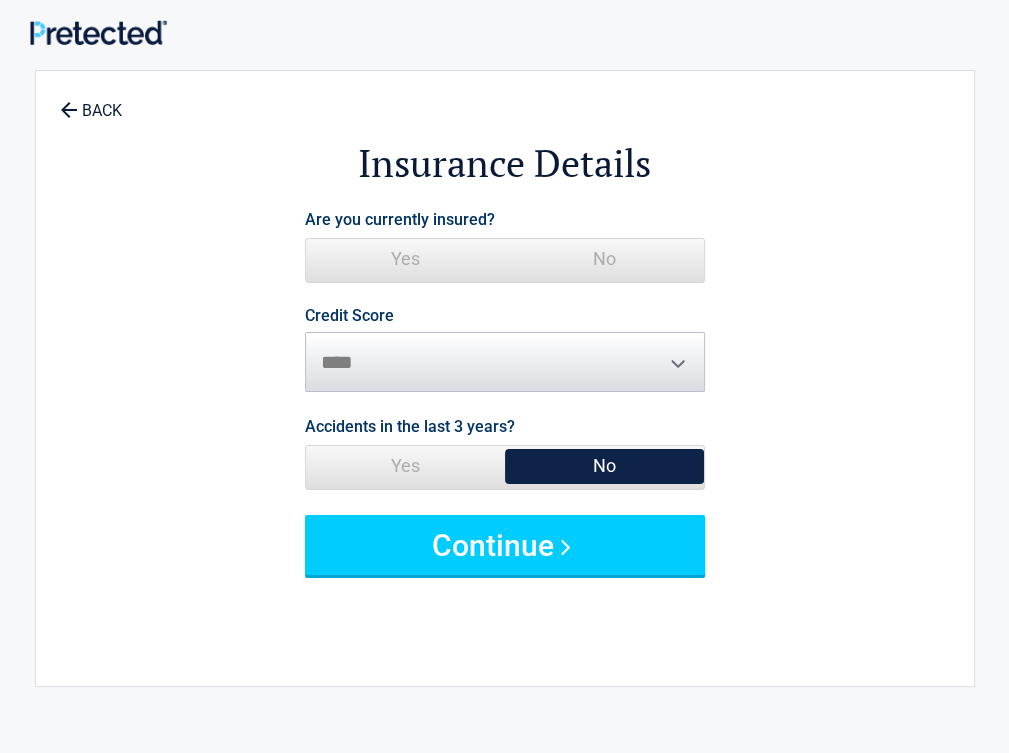 drag, startPoint x: 673, startPoint y: 257, endPoint x: 660, endPoint y: 489, distance: 232.36394 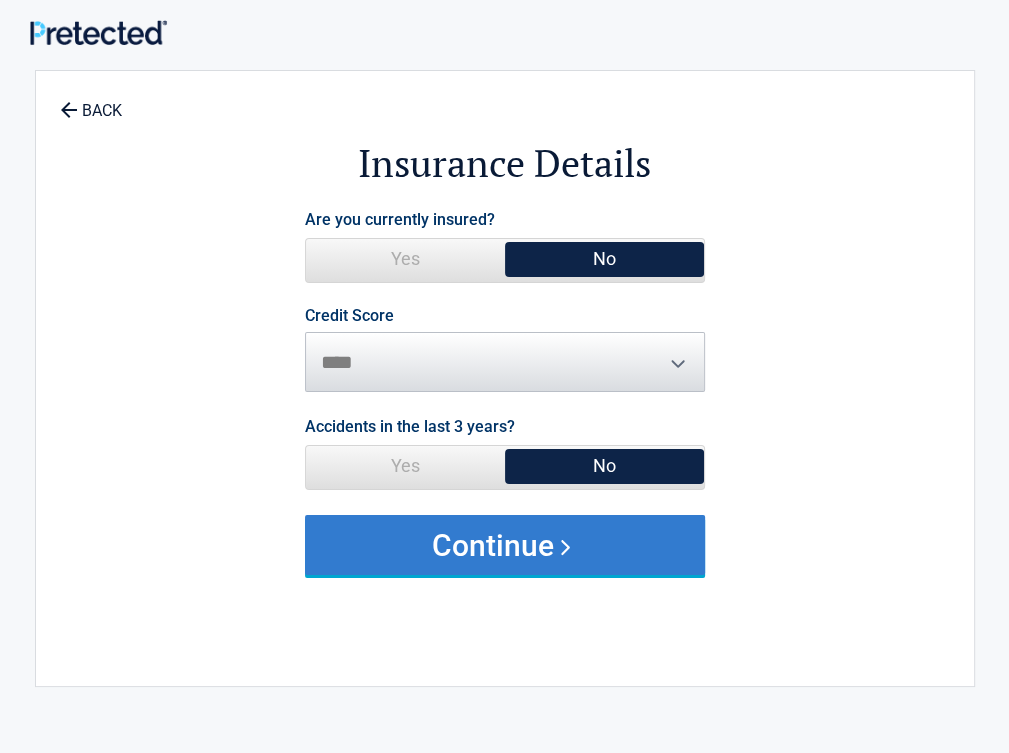 click on "Continue" at bounding box center (505, 545) 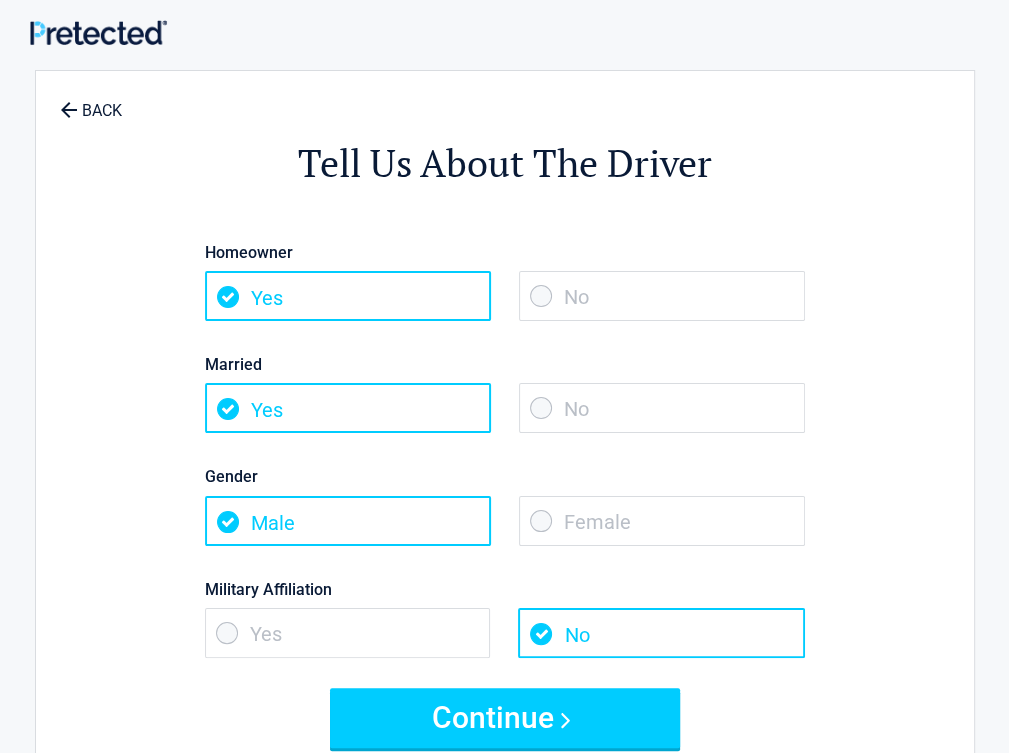 drag, startPoint x: 663, startPoint y: 386, endPoint x: 676, endPoint y: 410, distance: 27.294687 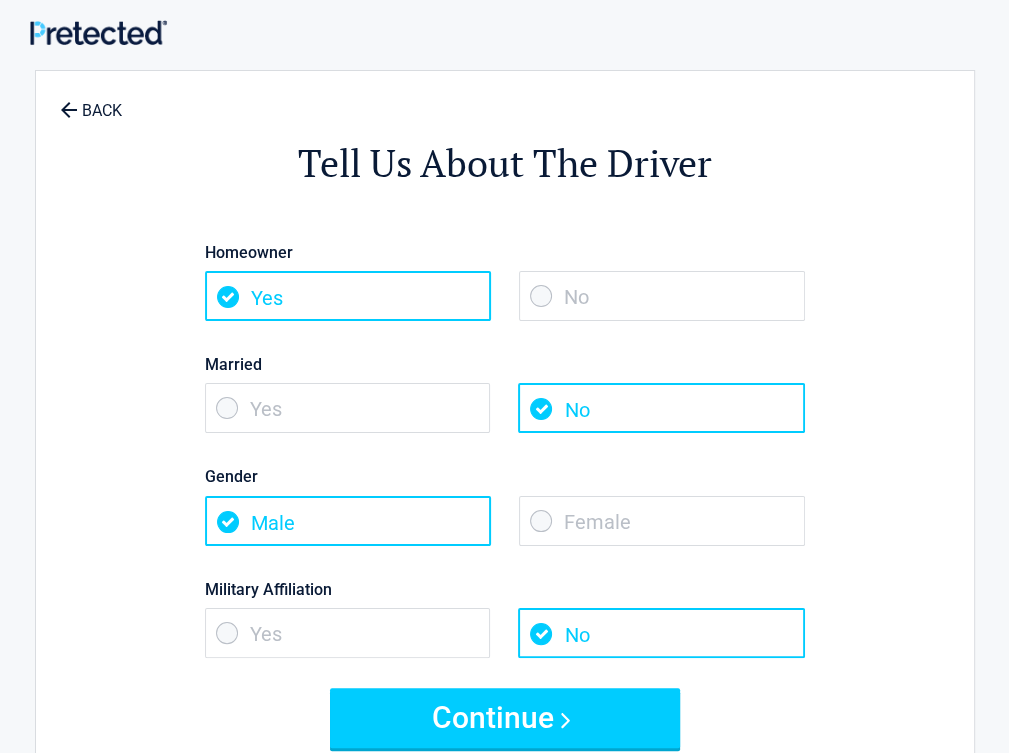 click on "No" at bounding box center (661, 408) 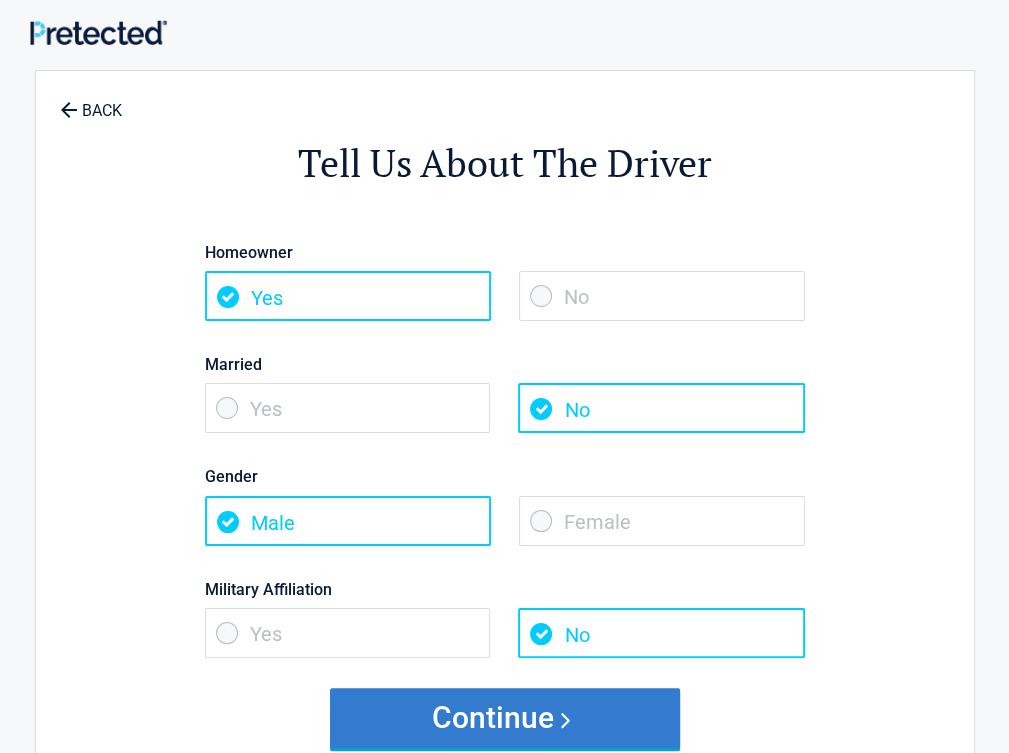 click on "Continue" at bounding box center (505, 718) 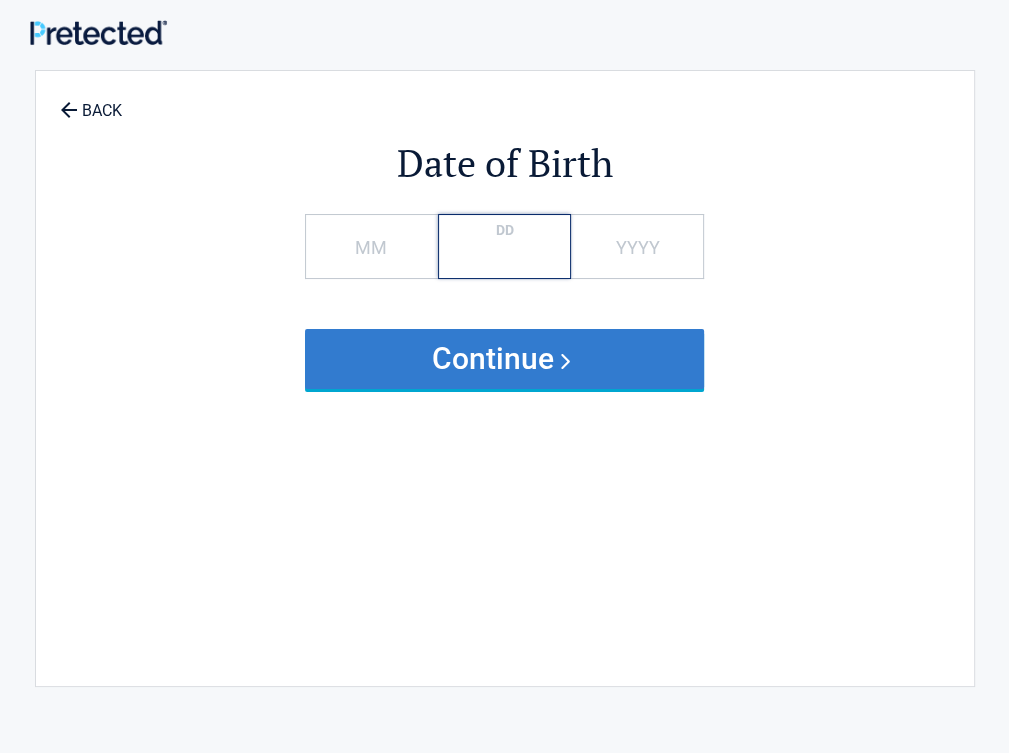 type on "*" 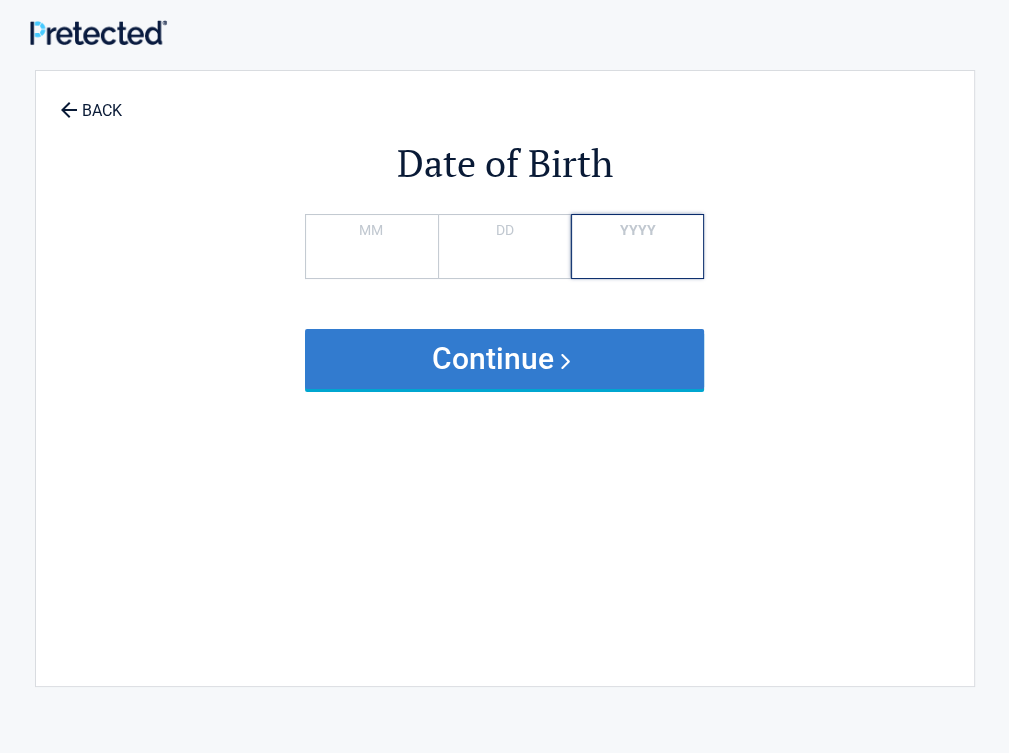 type on "*" 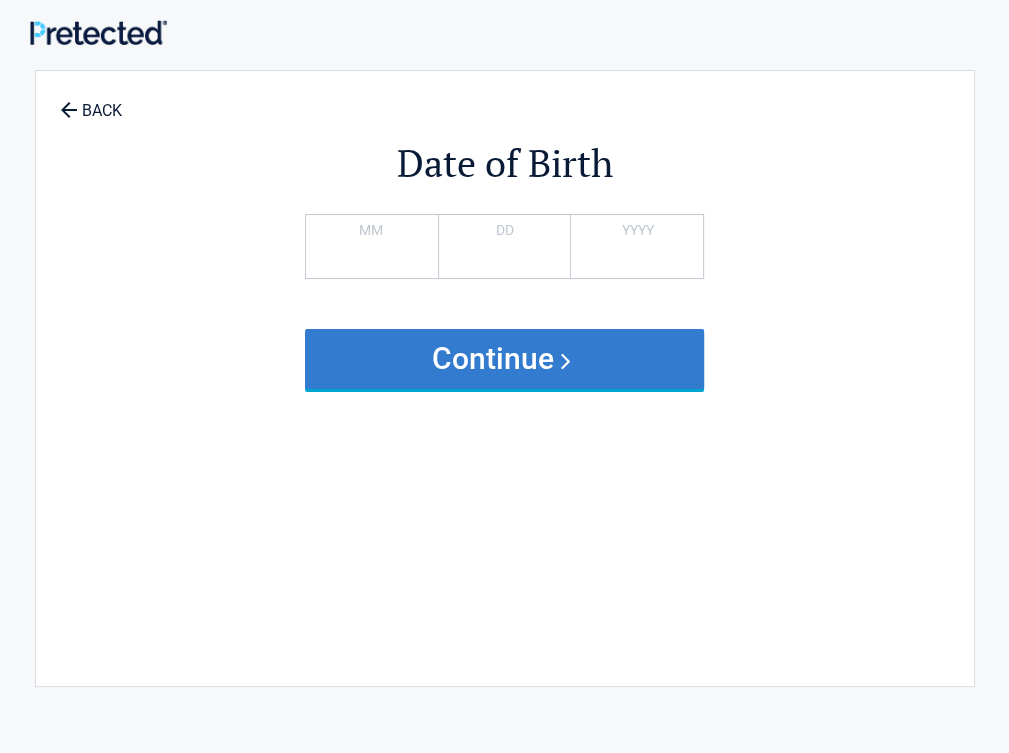 type 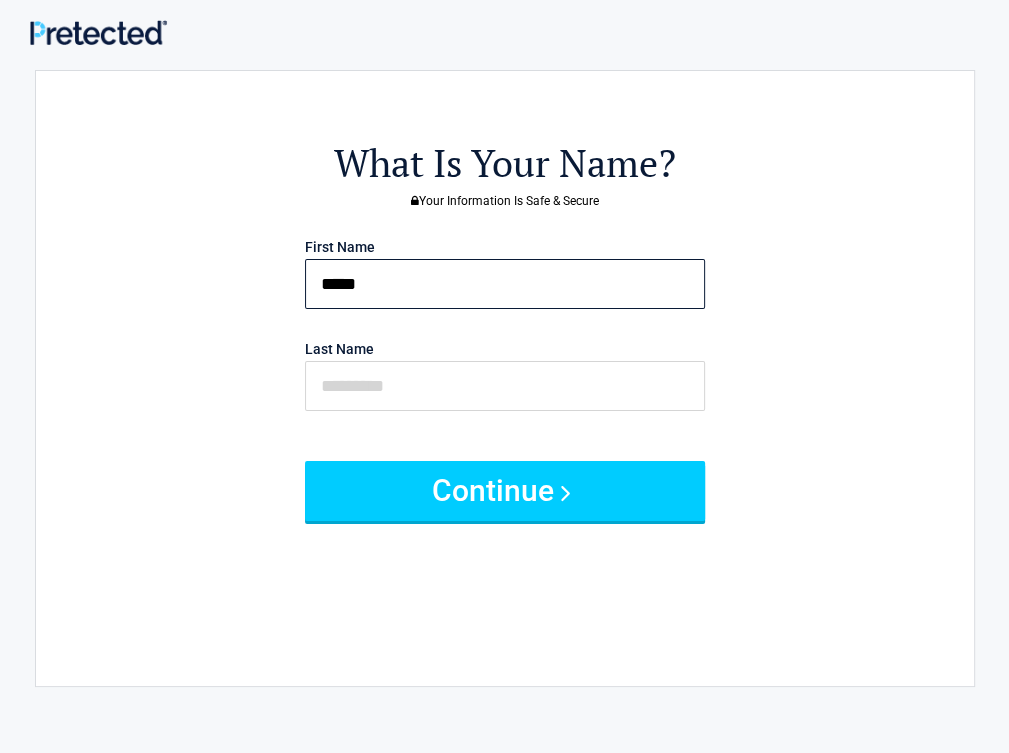 type on "*****" 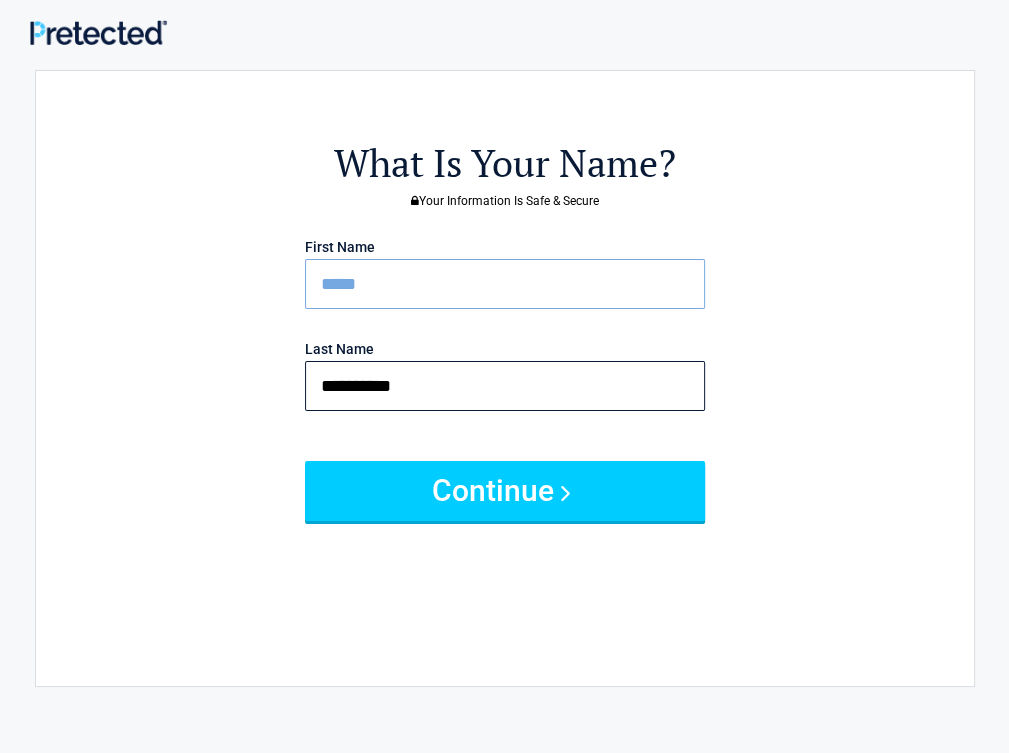 type on "**********" 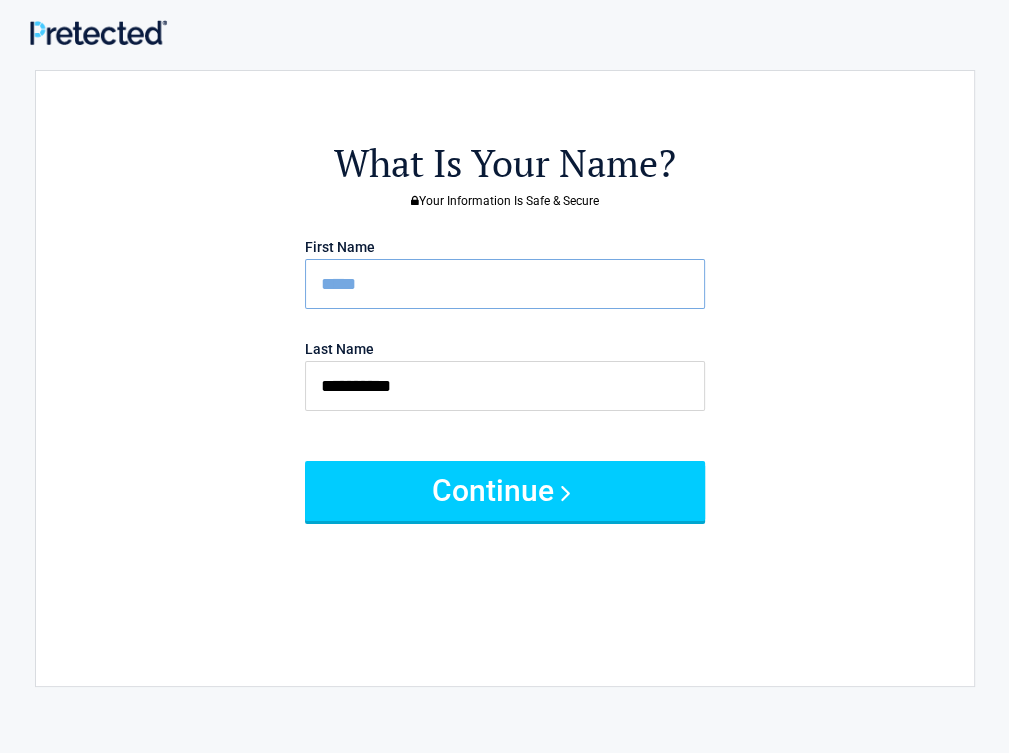 type 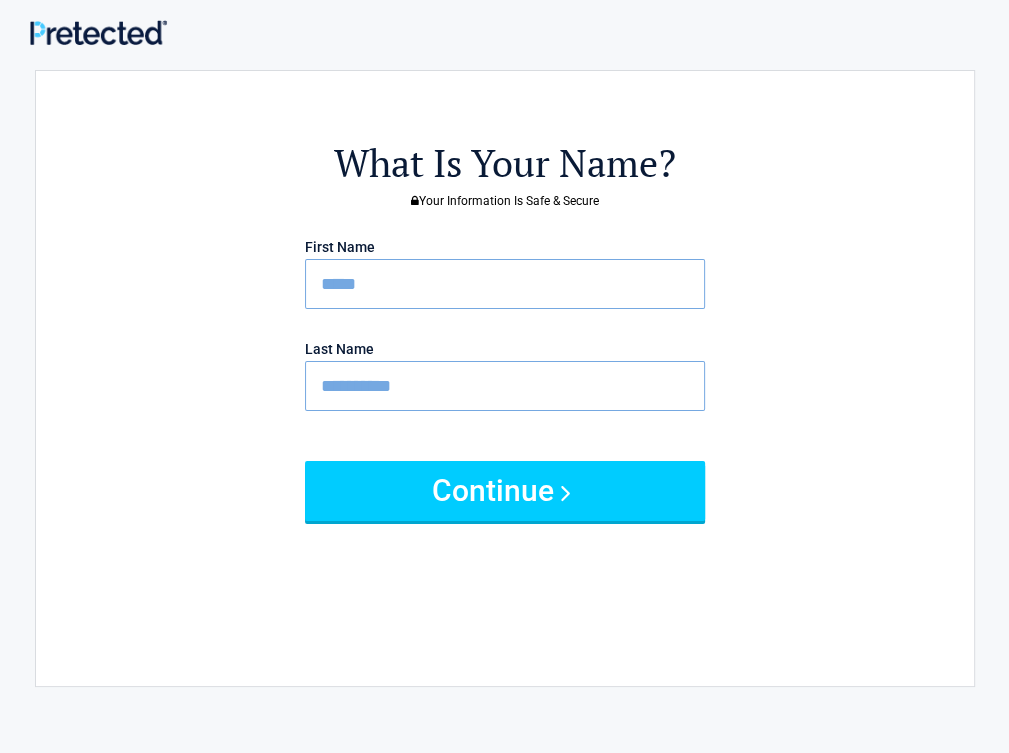 click on "Continue" at bounding box center (505, 491) 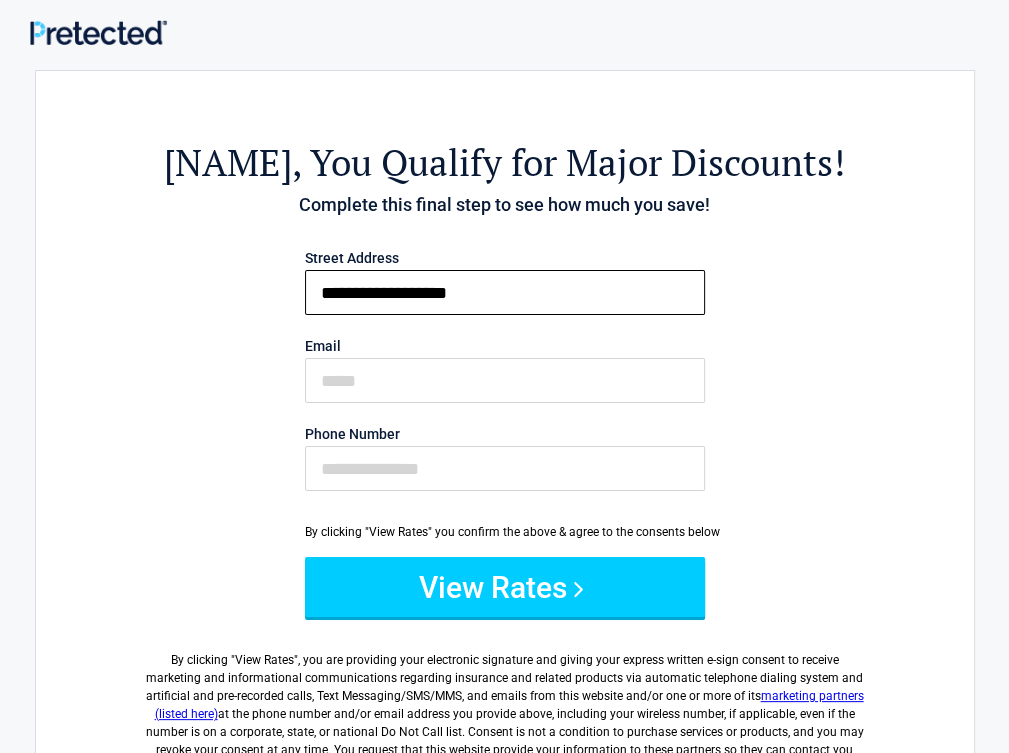 type on "**********" 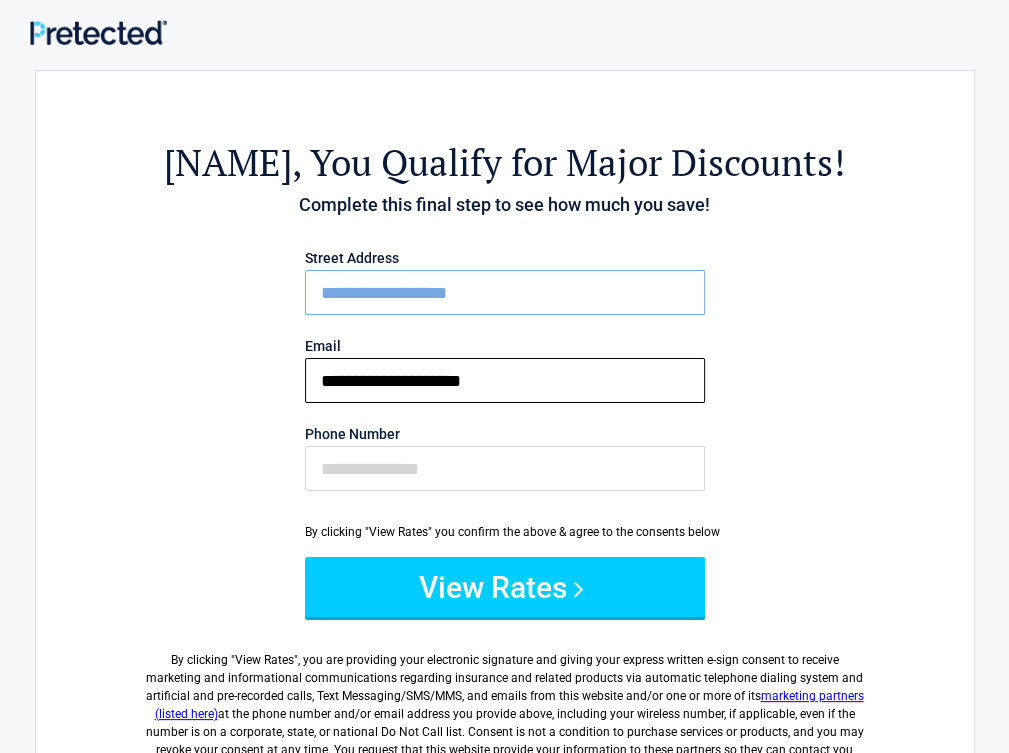 type on "**********" 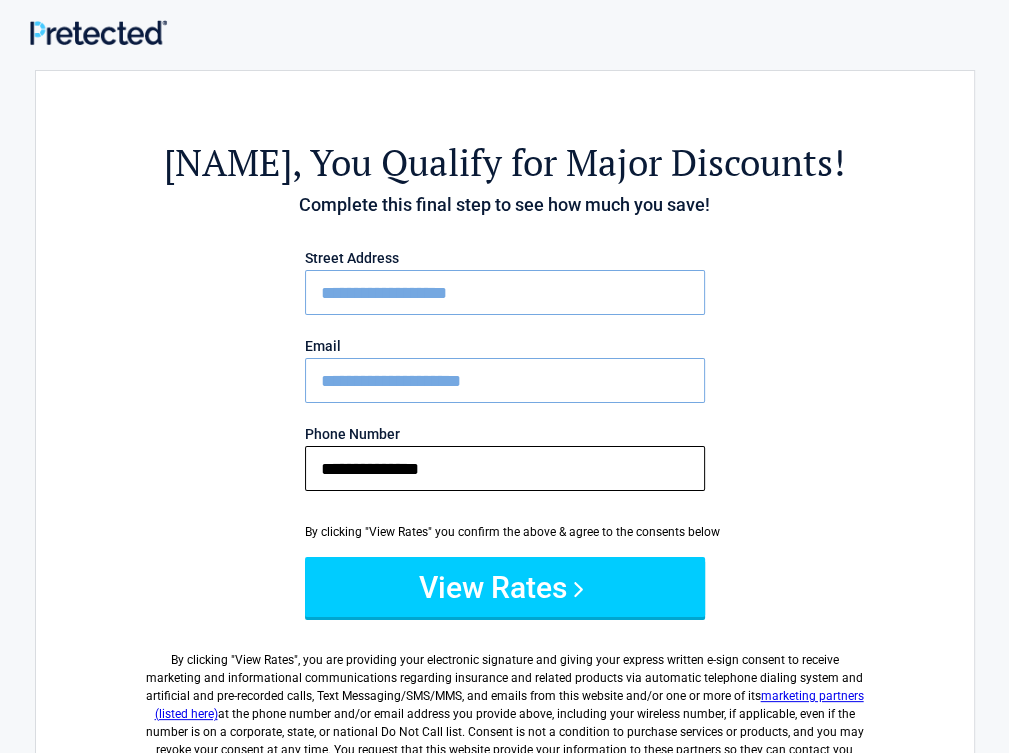 type on "**********" 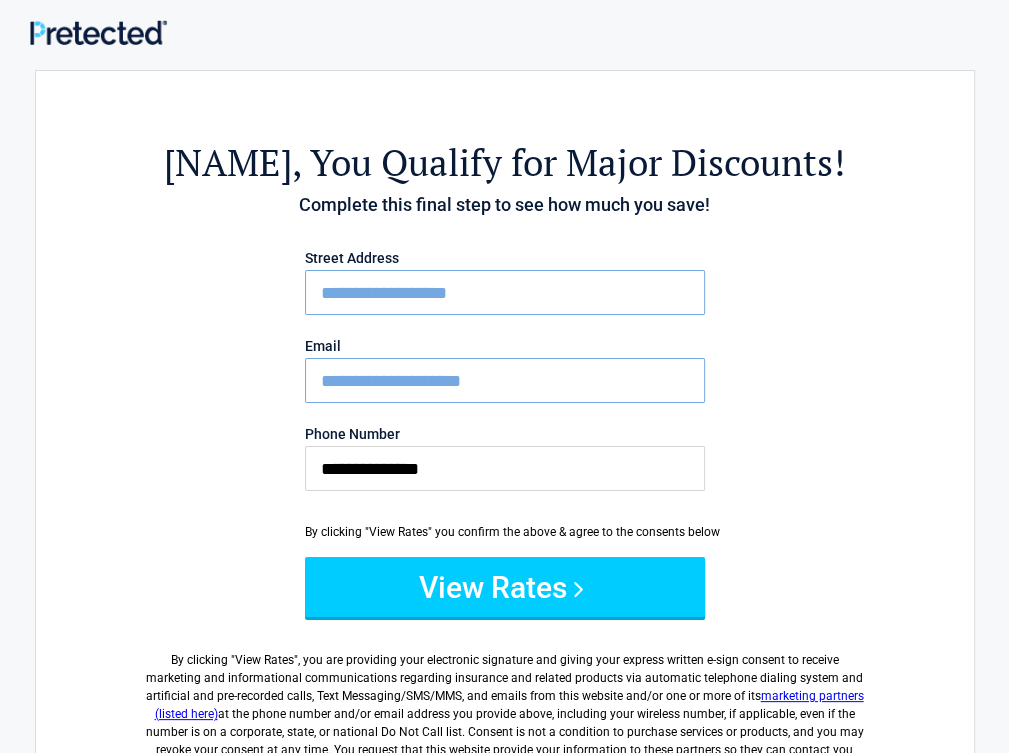 click on "Street Address
[ADDRESS]
Email
[EMAIL]
Phone Number
[PHONE]
By clicking "View Rates" you confirm the above & agree to the consents below
View Rates" at bounding box center [505, 434] 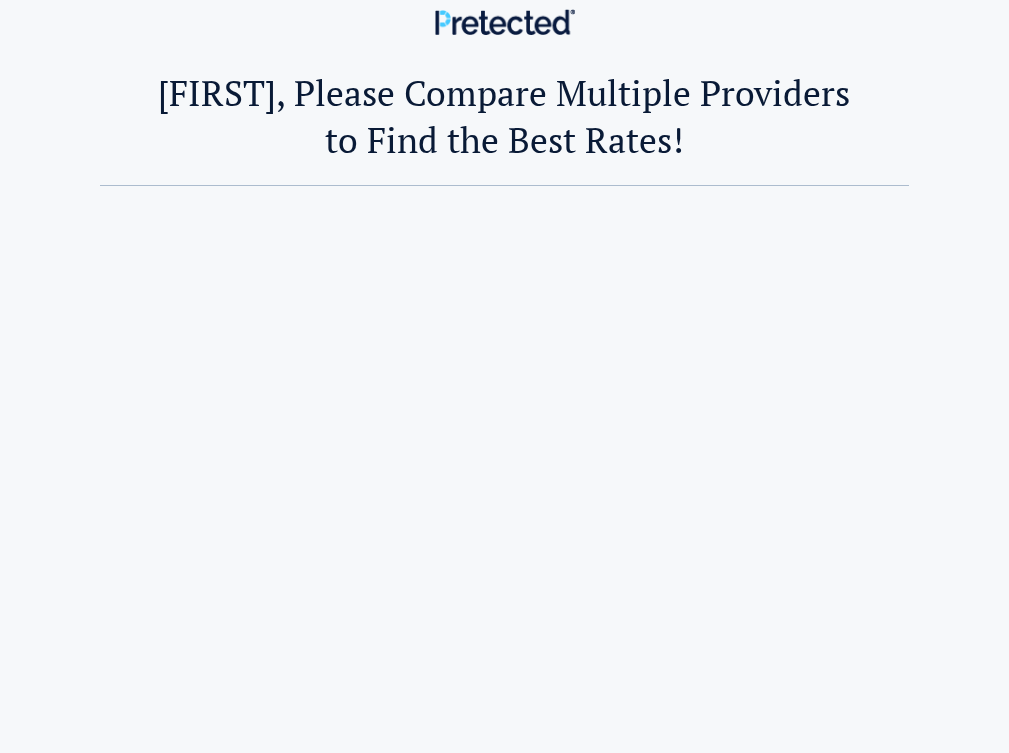 scroll, scrollTop: 0, scrollLeft: 0, axis: both 